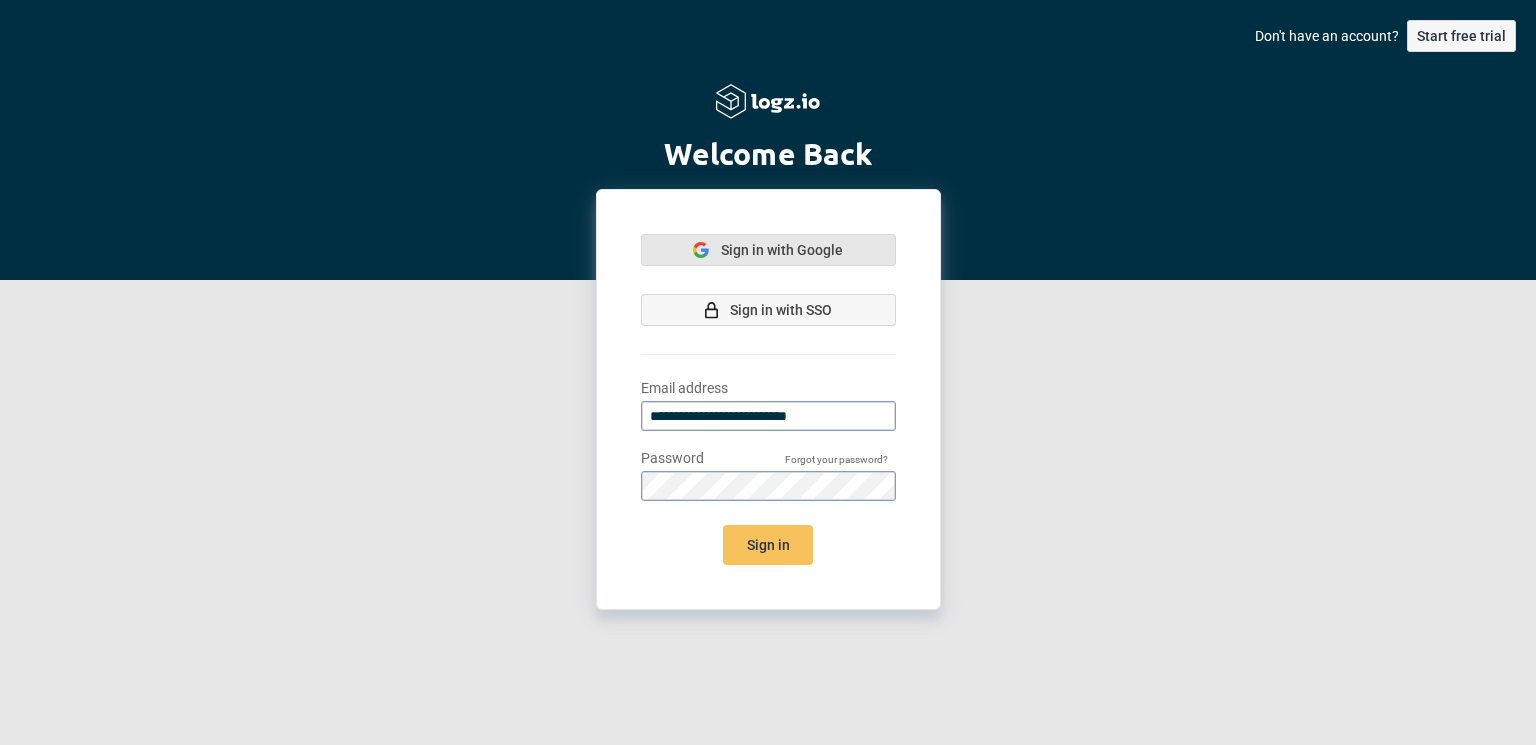 scroll, scrollTop: 0, scrollLeft: 0, axis: both 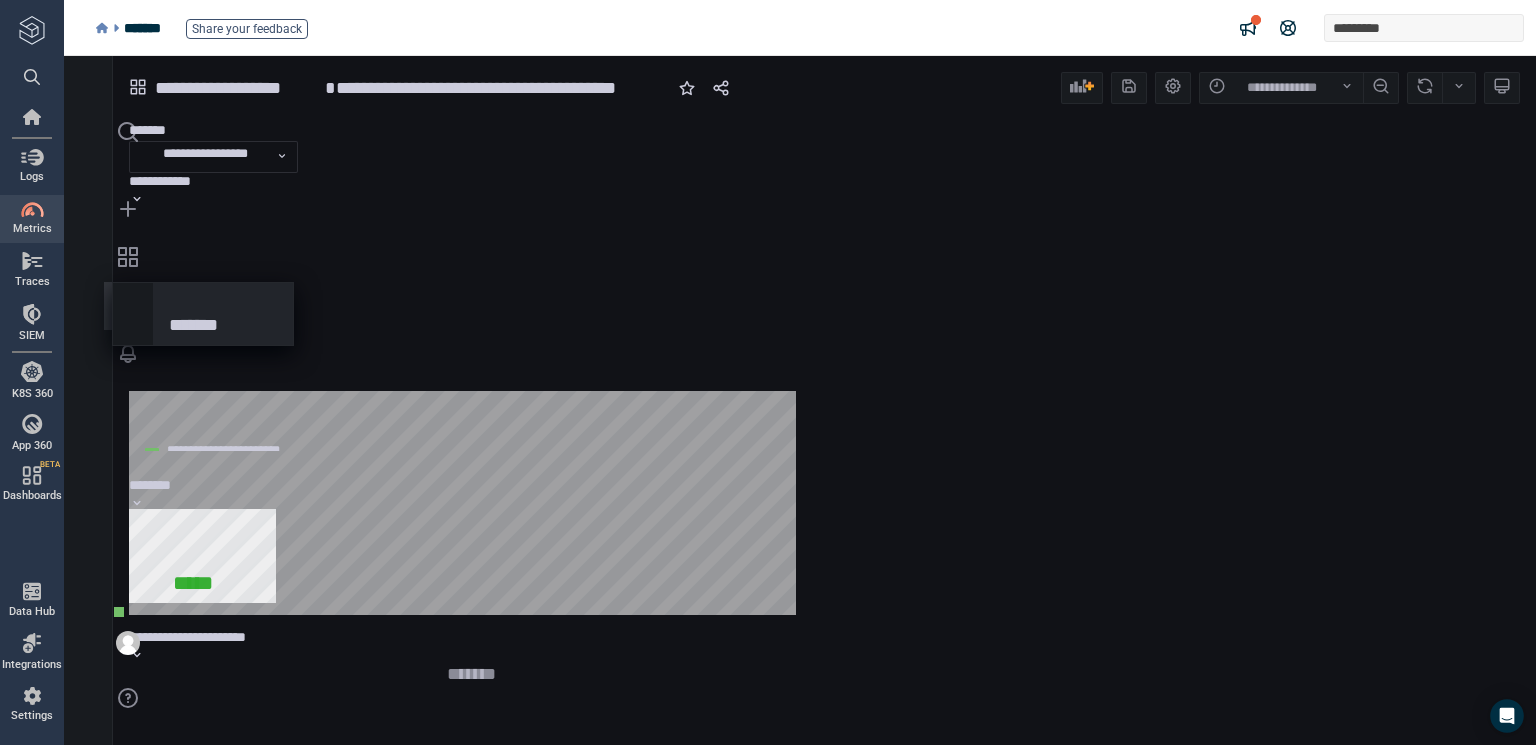 click 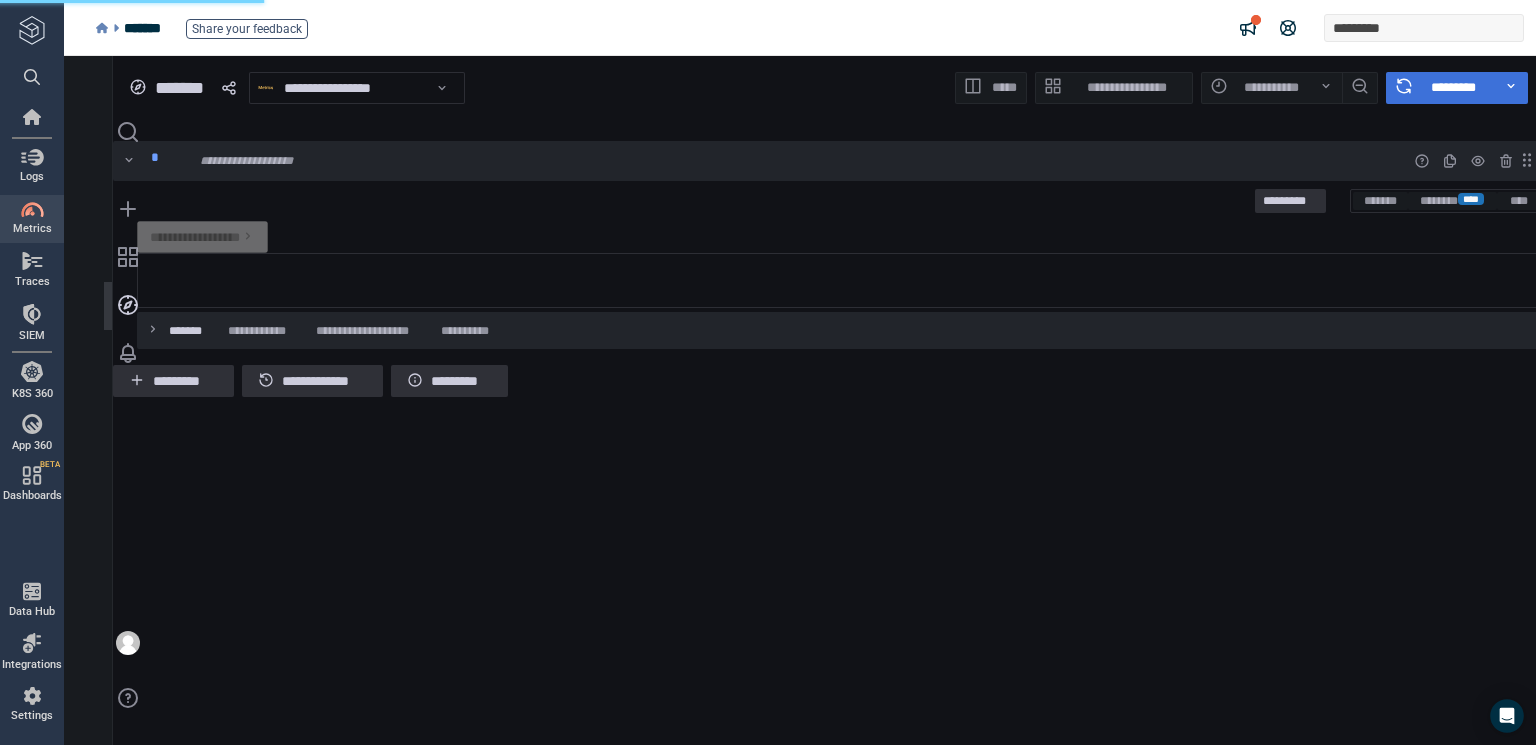 scroll, scrollTop: 9, scrollLeft: 9, axis: both 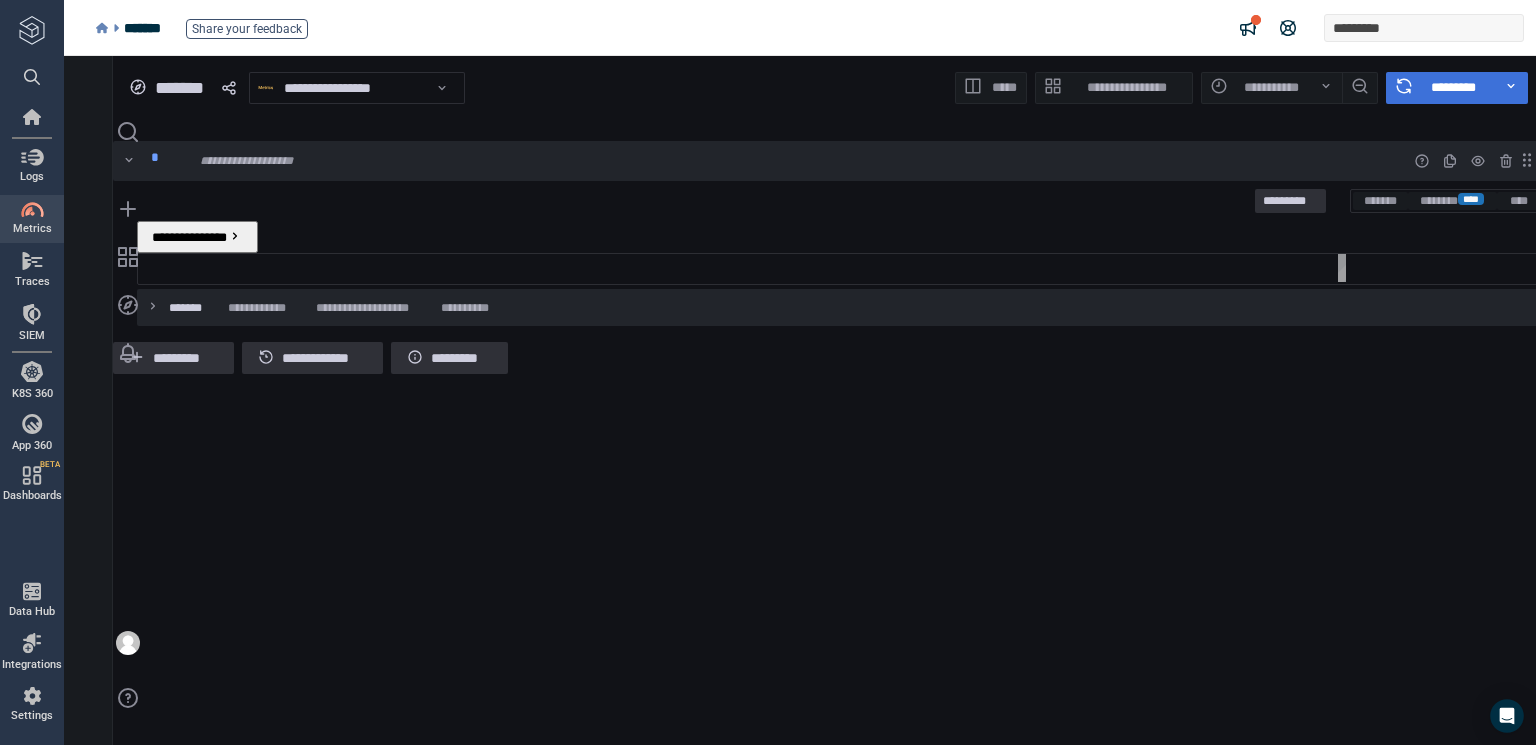 click at bounding box center (746, 267) 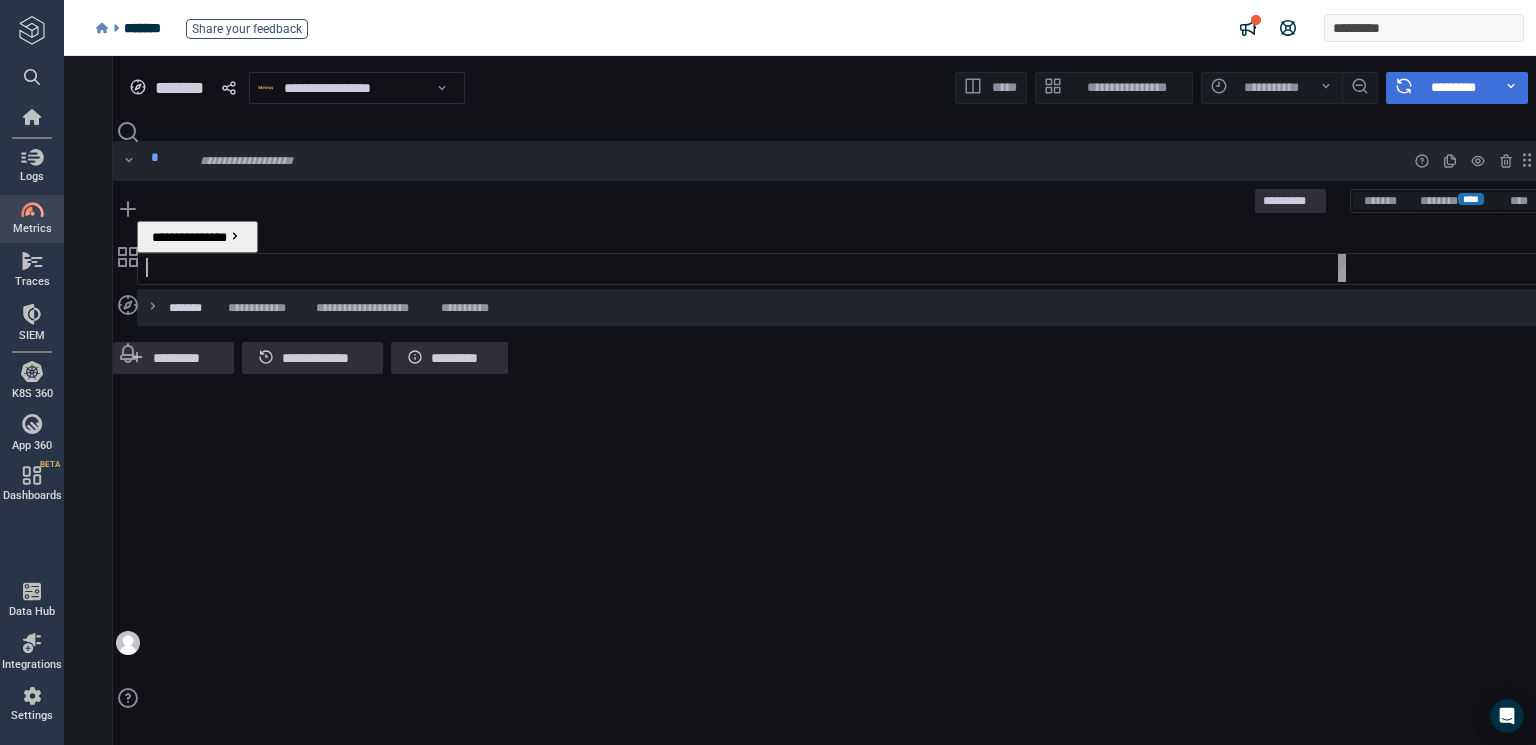 scroll, scrollTop: 0, scrollLeft: 0, axis: both 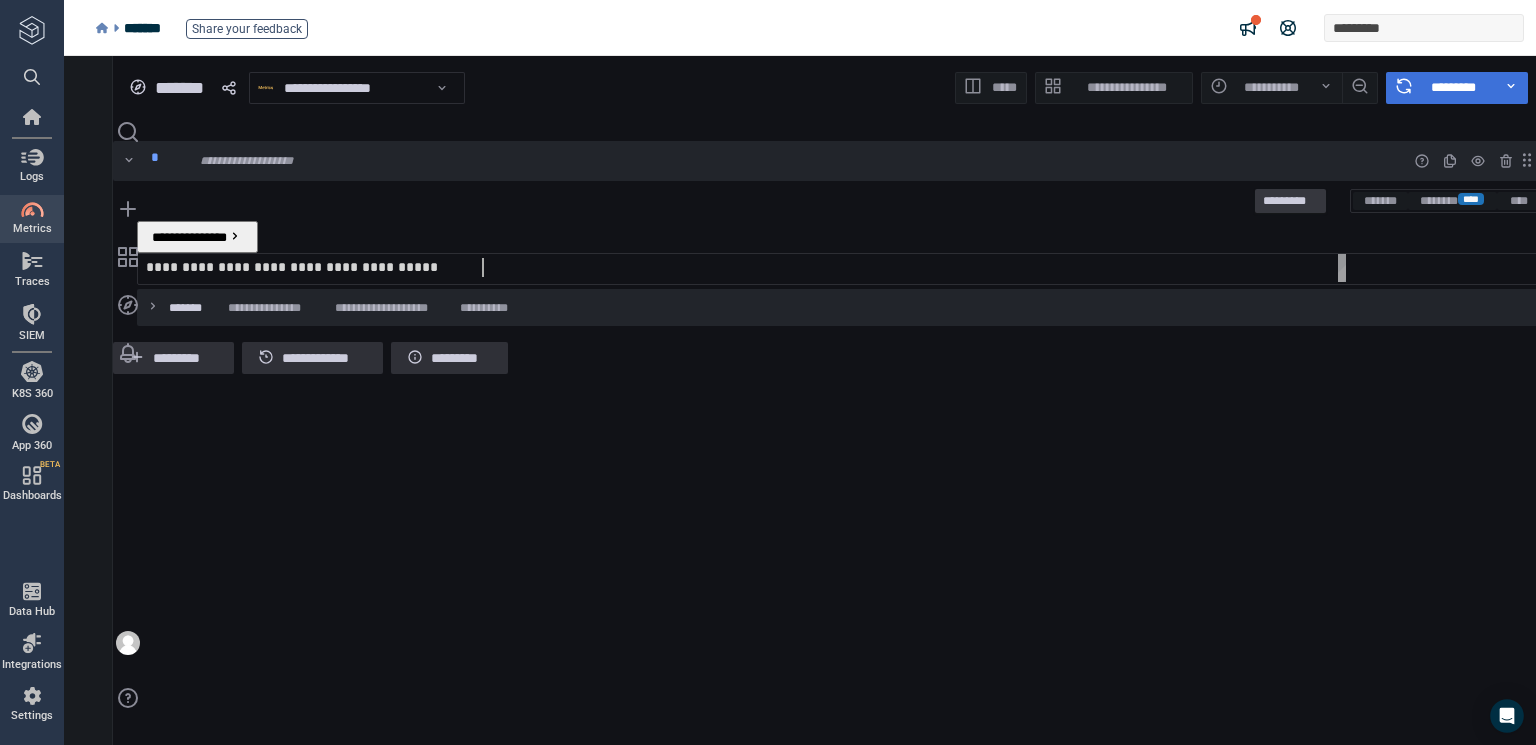 type on "**********" 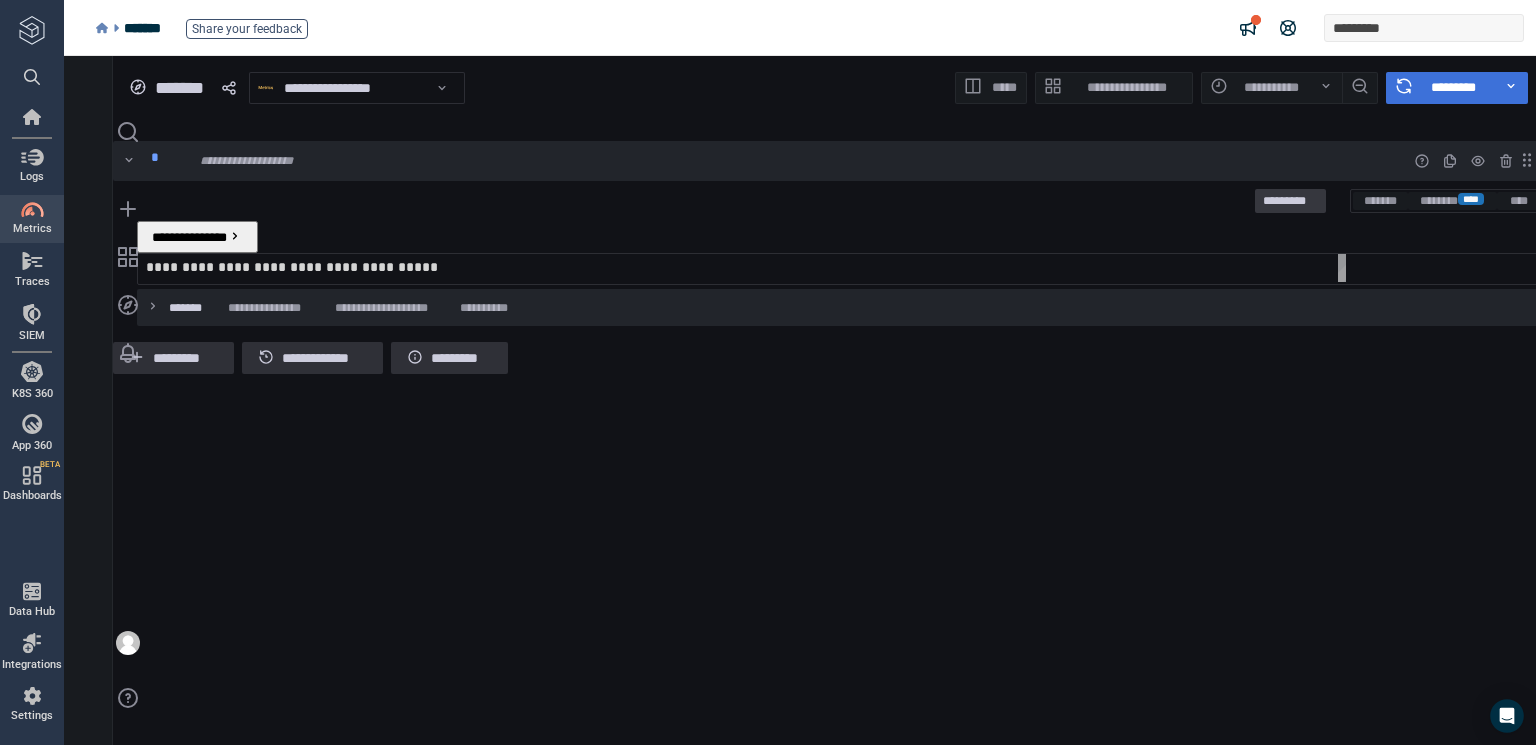 click on "*********" at bounding box center (1290, 201) 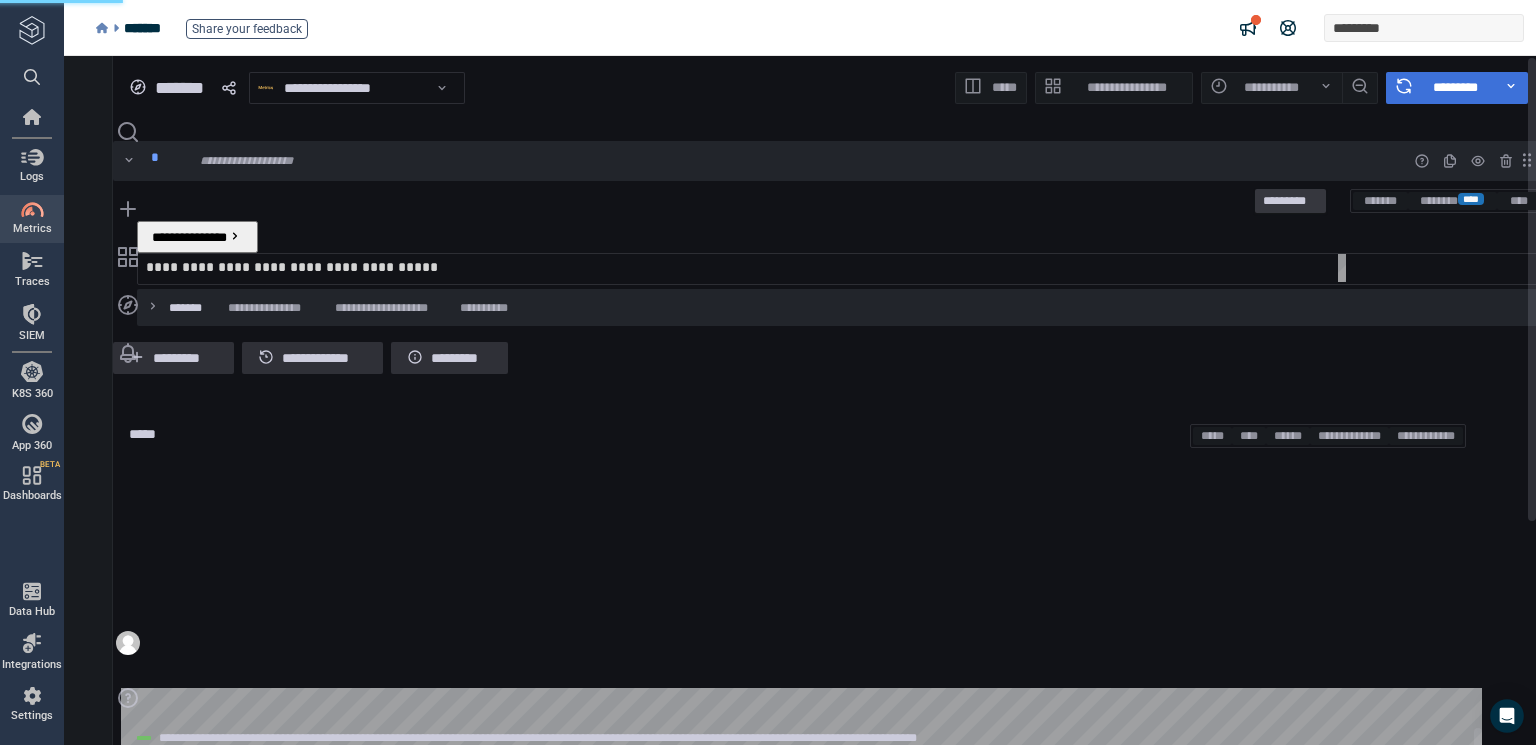 scroll, scrollTop: 9, scrollLeft: 9, axis: both 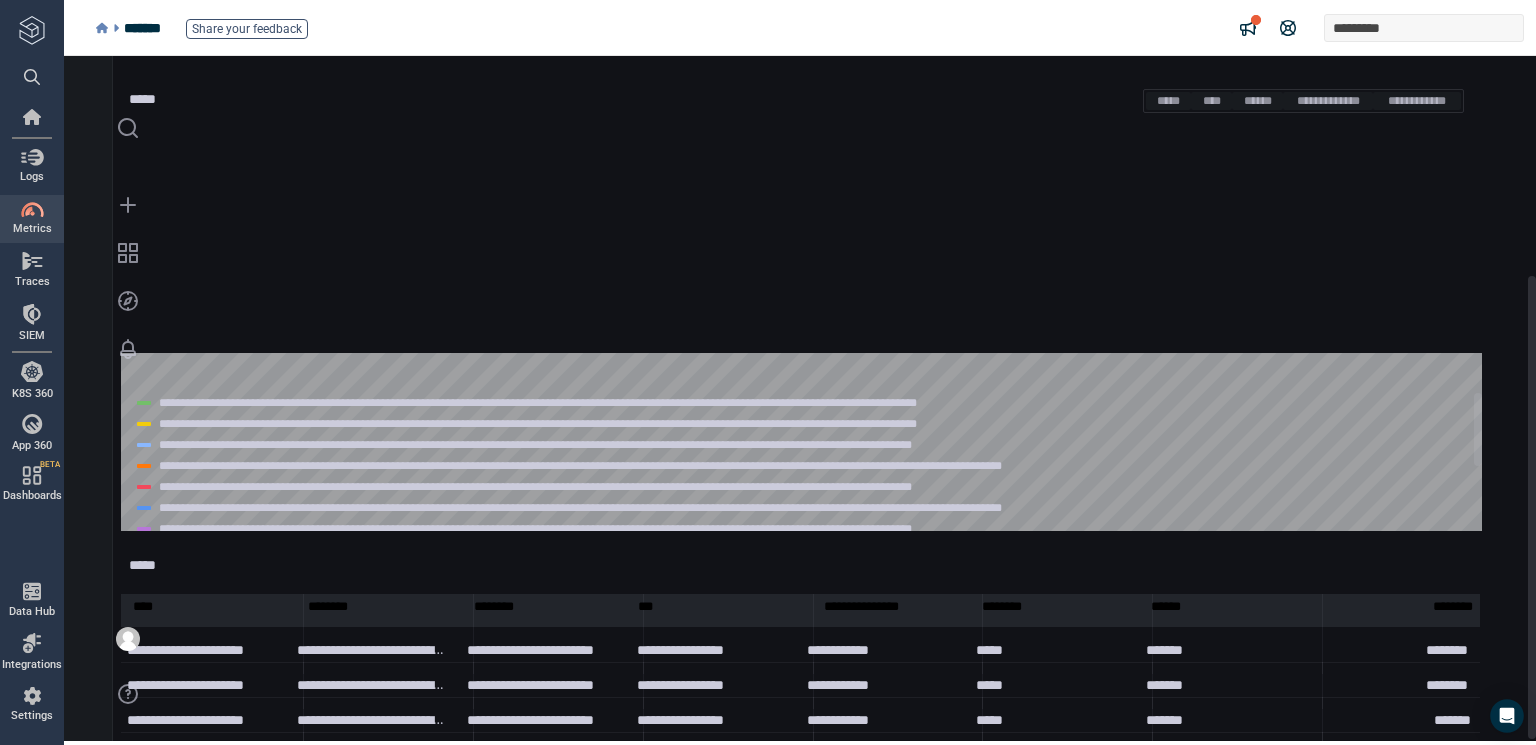 click on "**********" at bounding box center (583, 487) 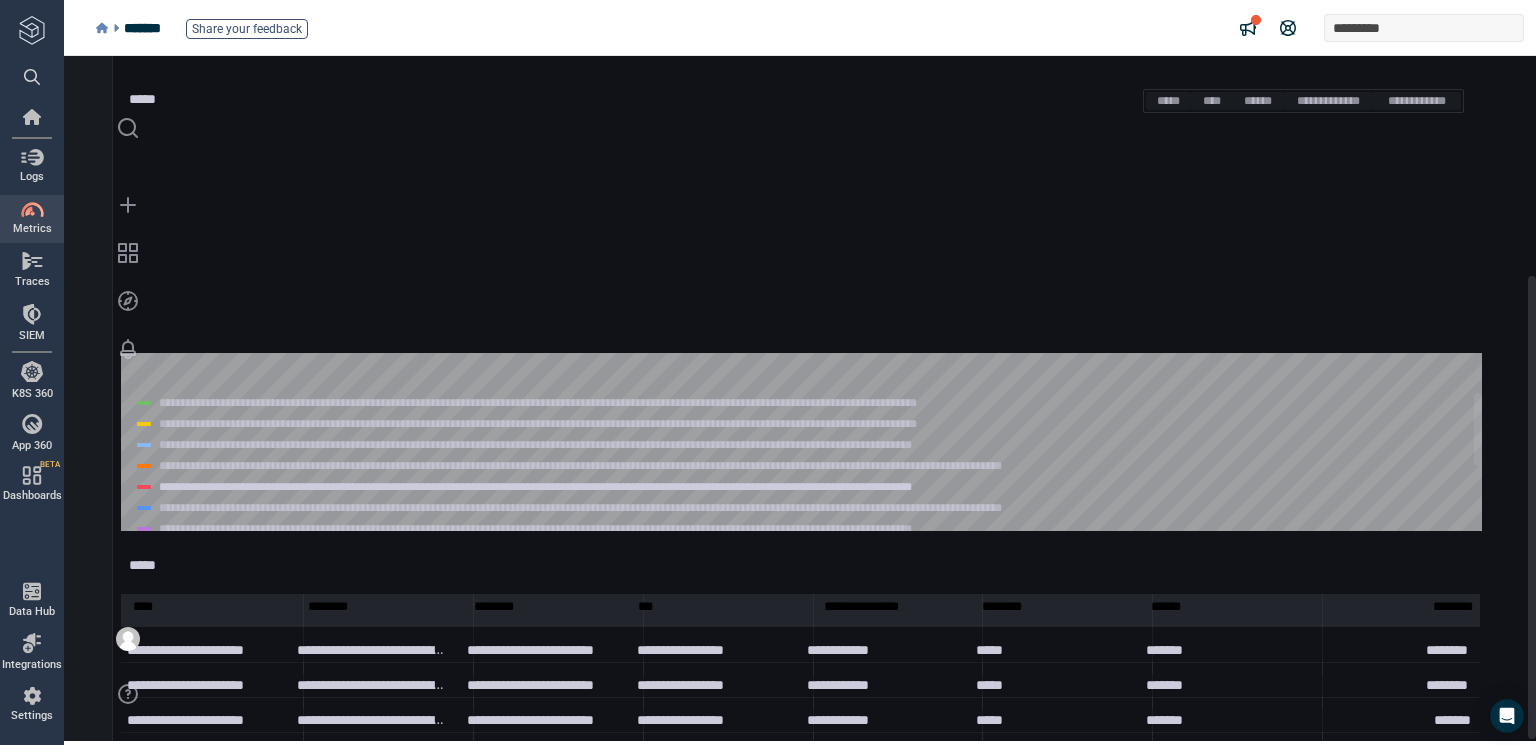 click on "**********" at bounding box center [633, 508] 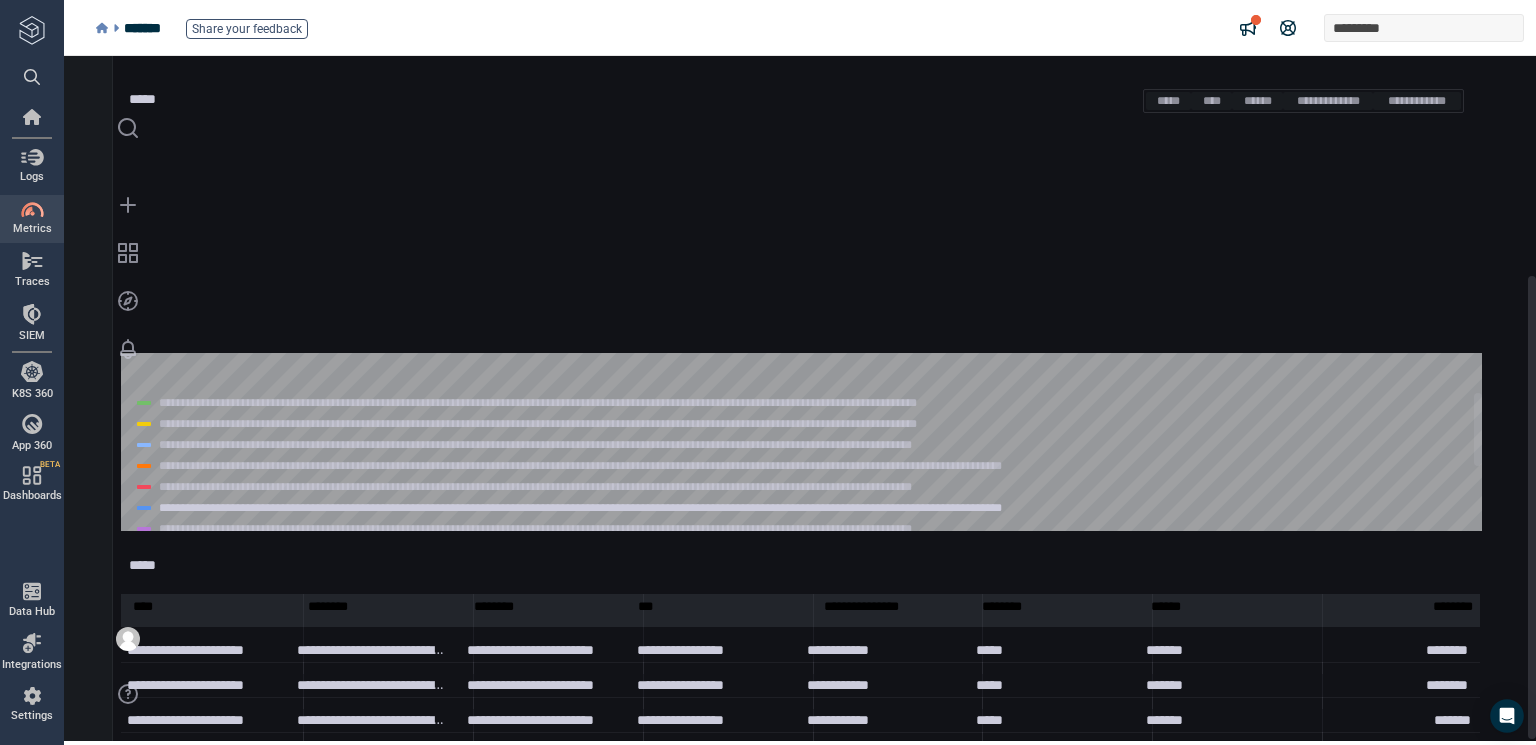click on "**********" at bounding box center [633, 466] 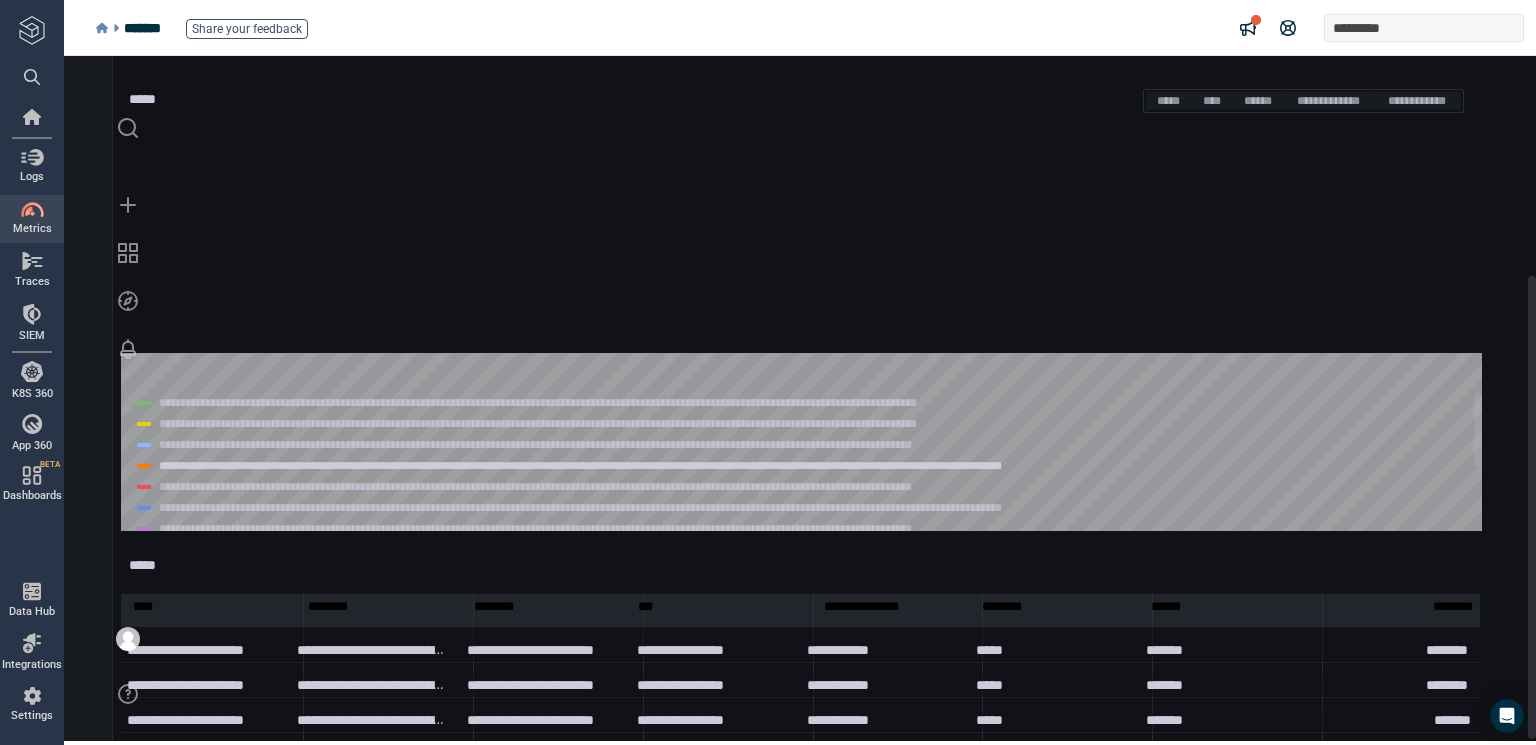 click on "**********" at bounding box center (587, 403) 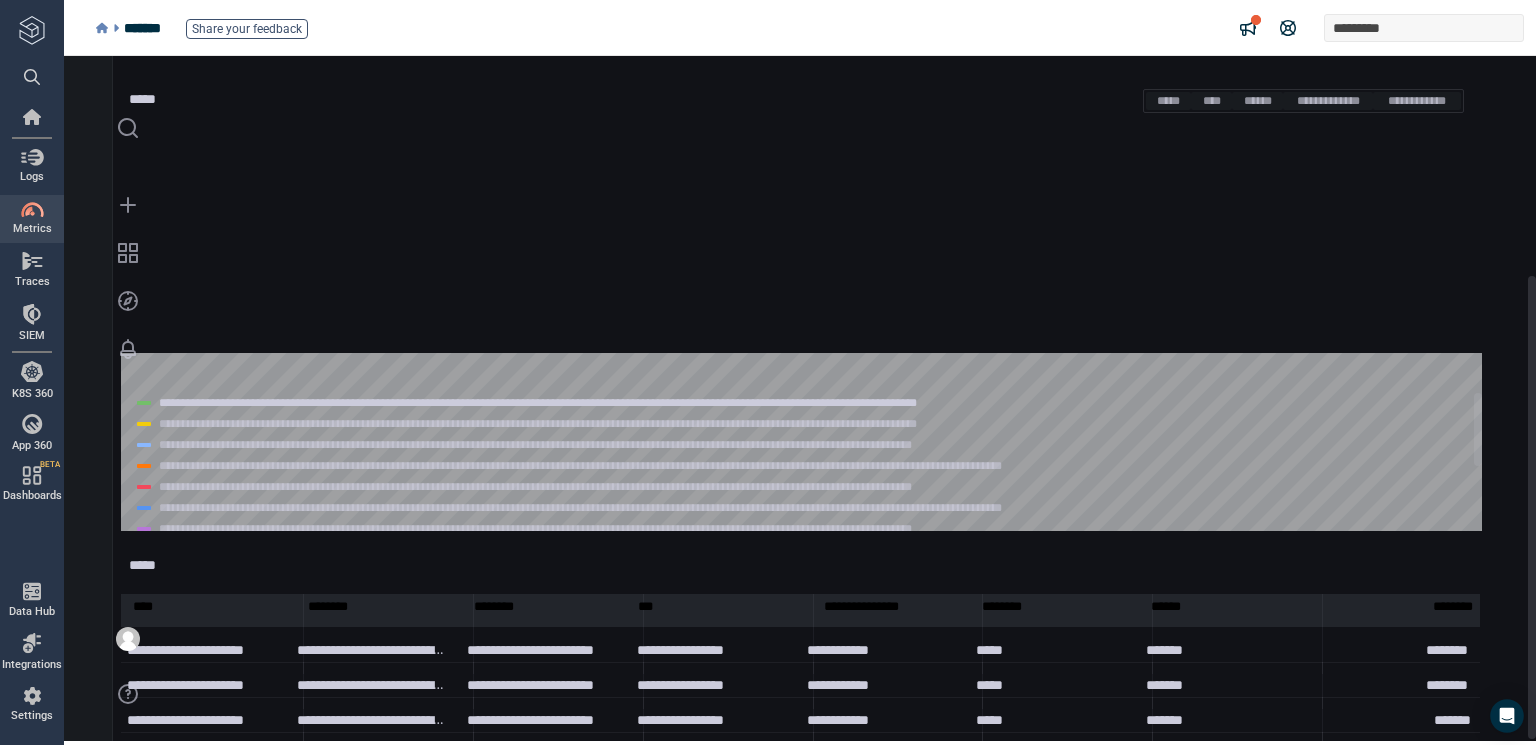 click on "**********" at bounding box center [587, 424] 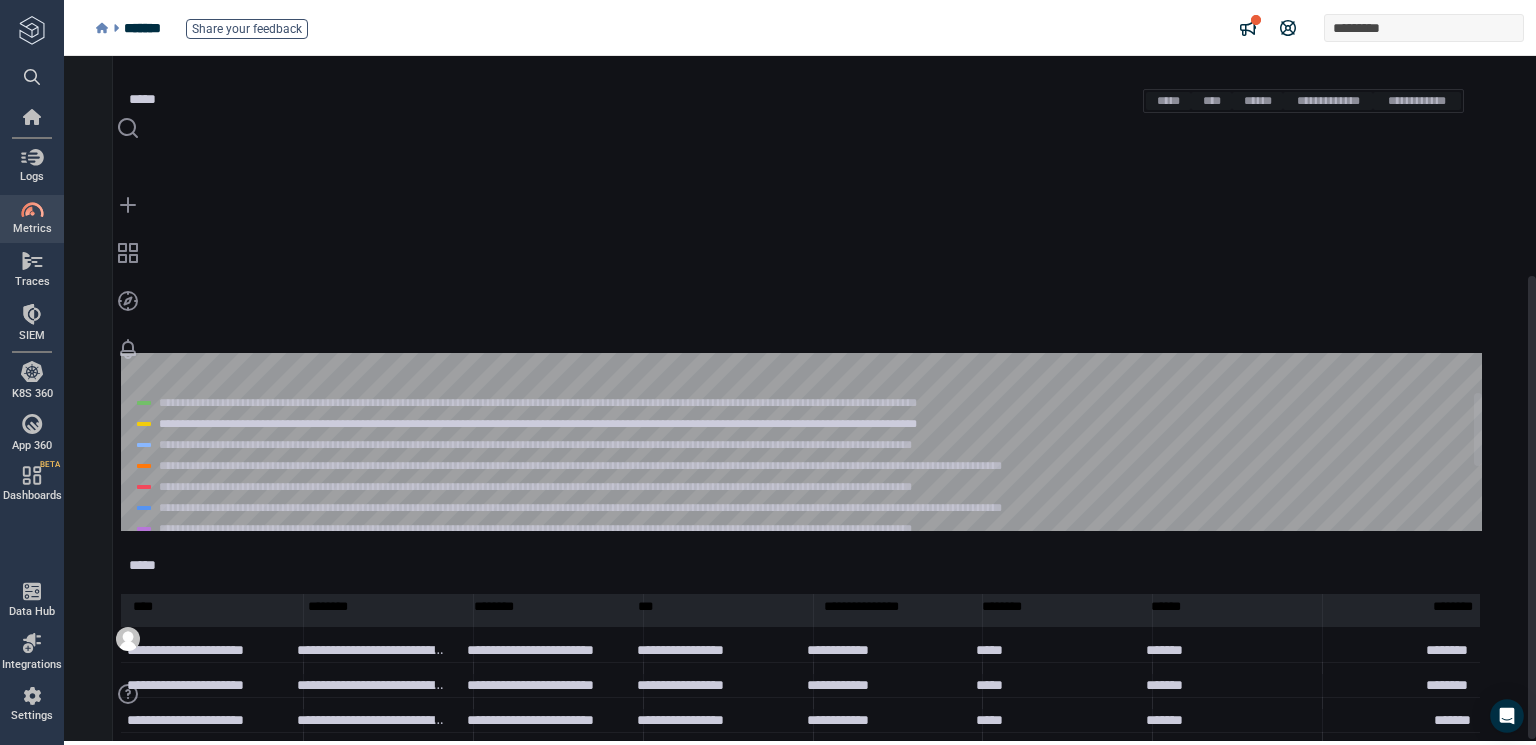 click on "**********" at bounding box center (583, 445) 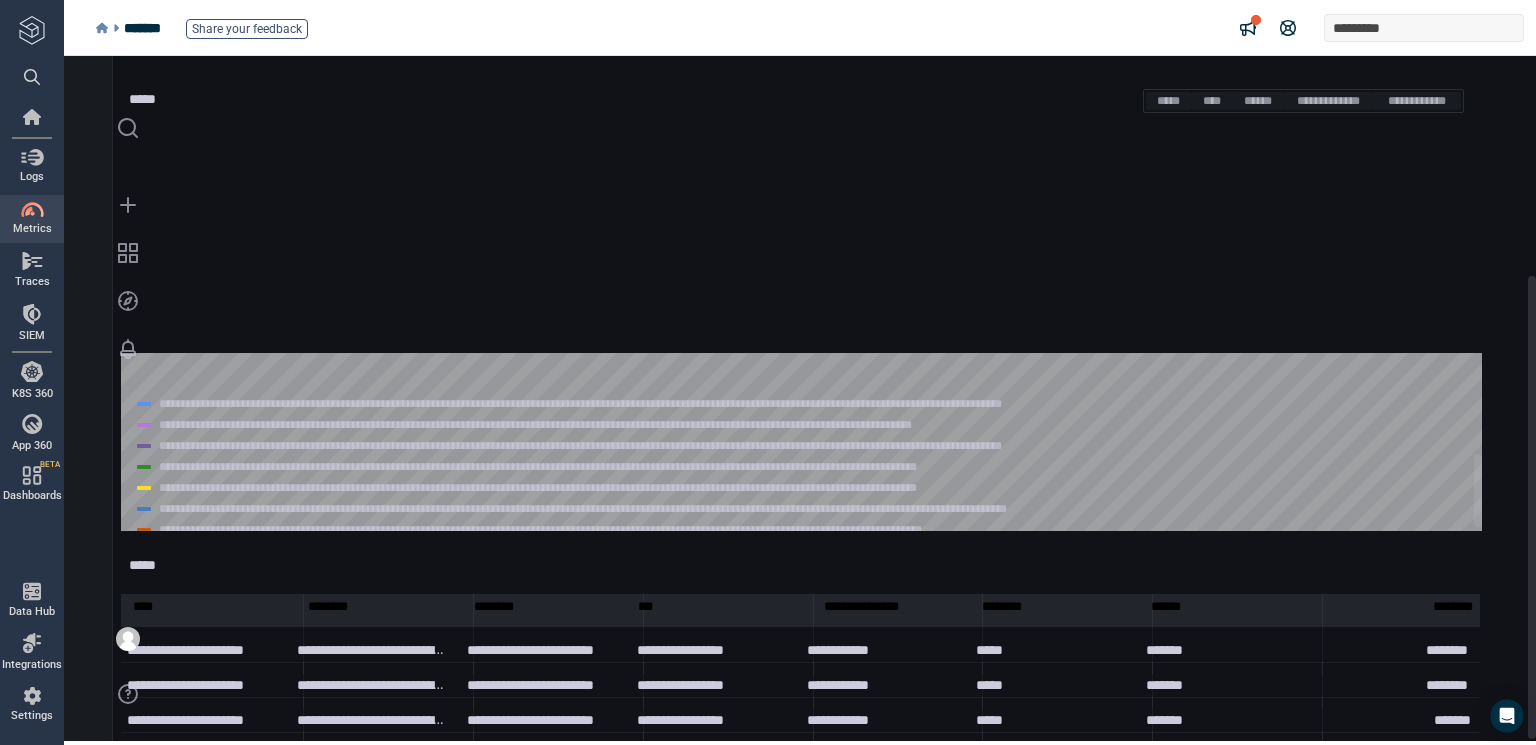 scroll, scrollTop: 124, scrollLeft: 0, axis: vertical 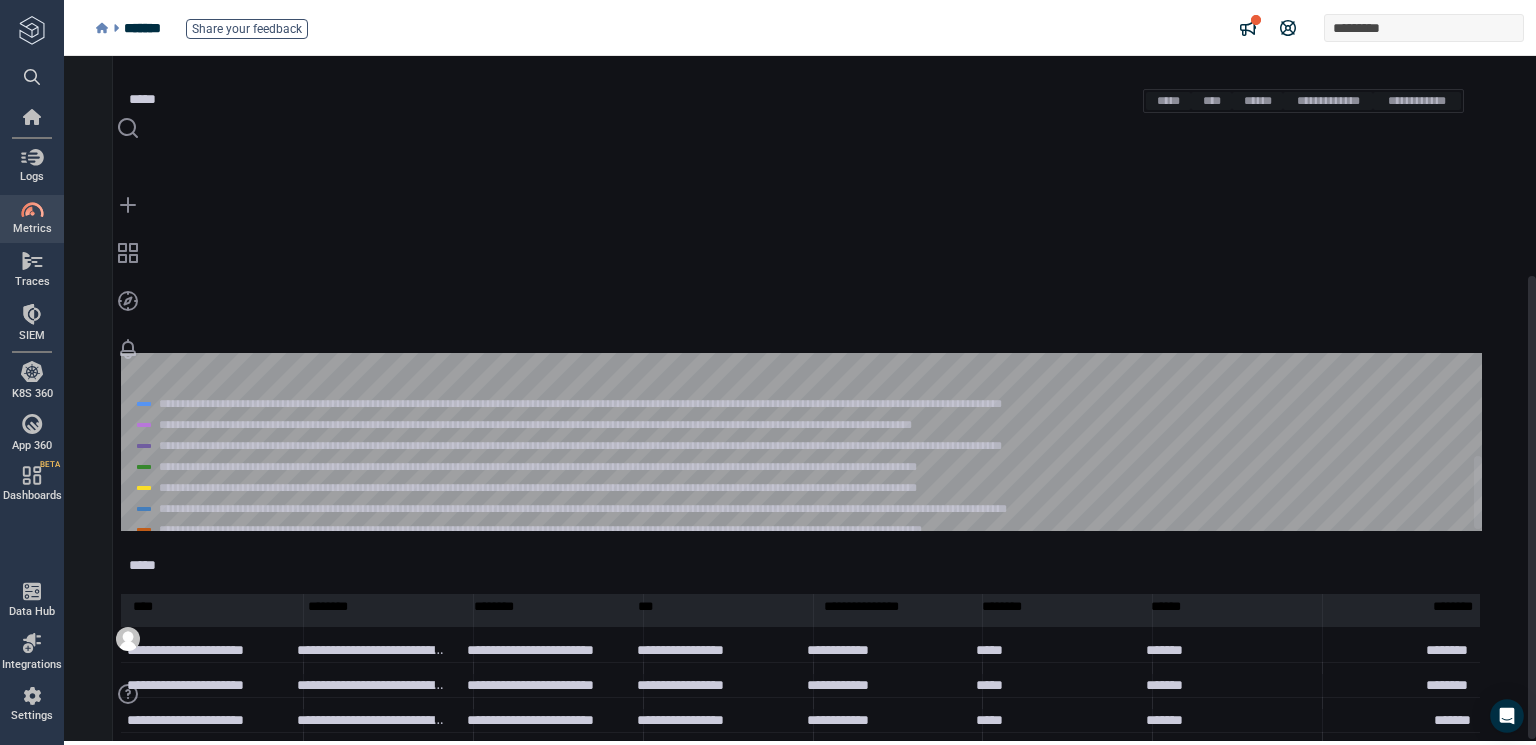 click on "**********" at bounding box center [636, 509] 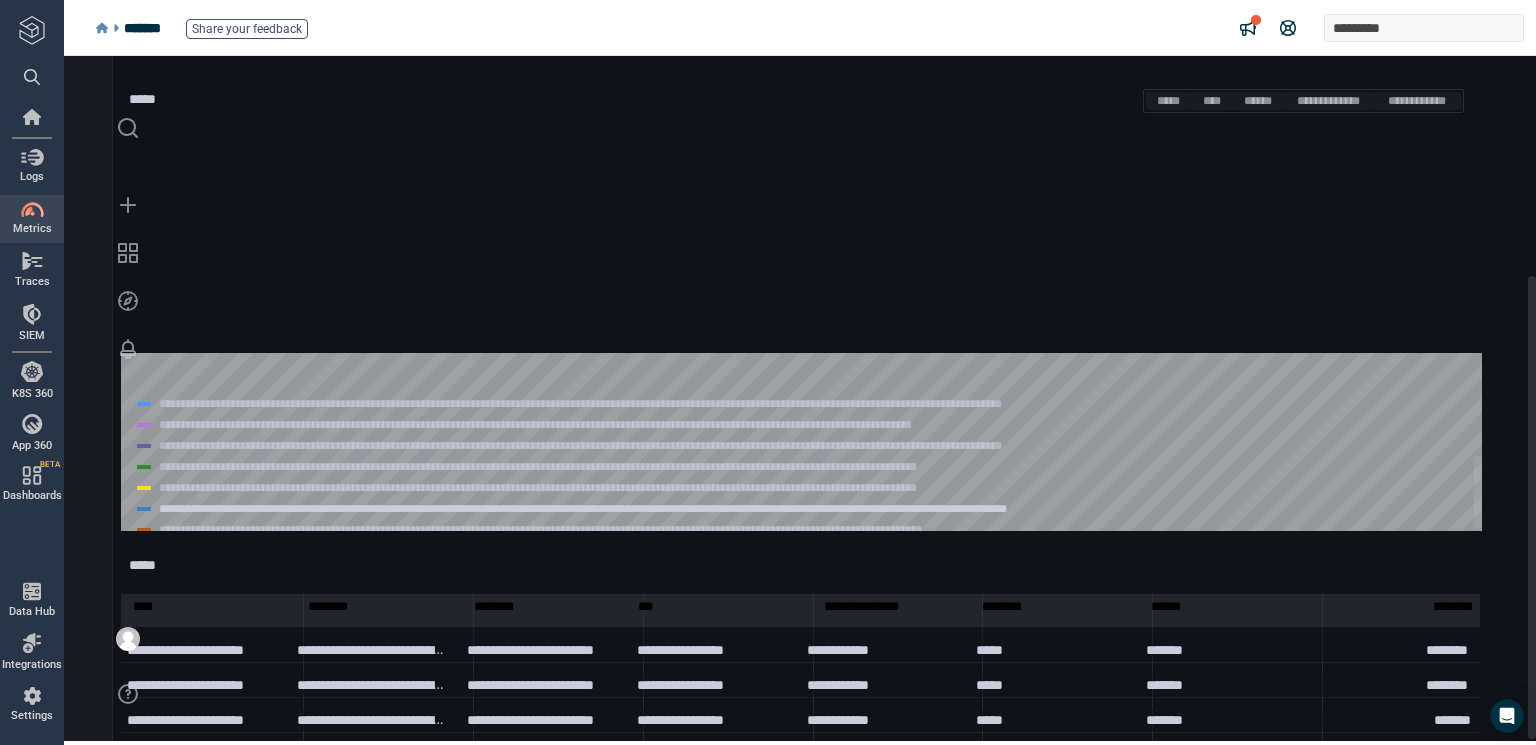 click on "**********" at bounding box center (590, 530) 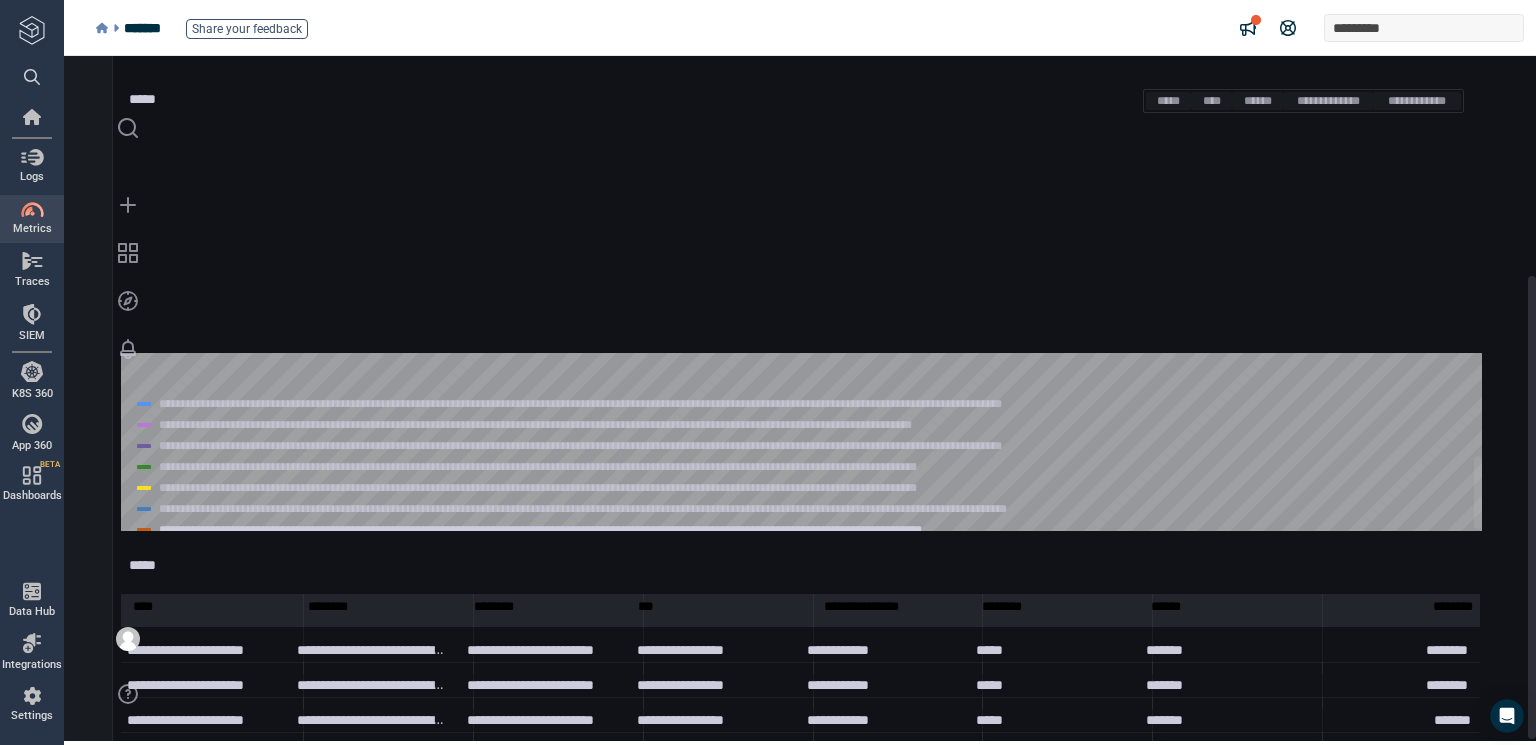 click on "**********" at bounding box center [636, 509] 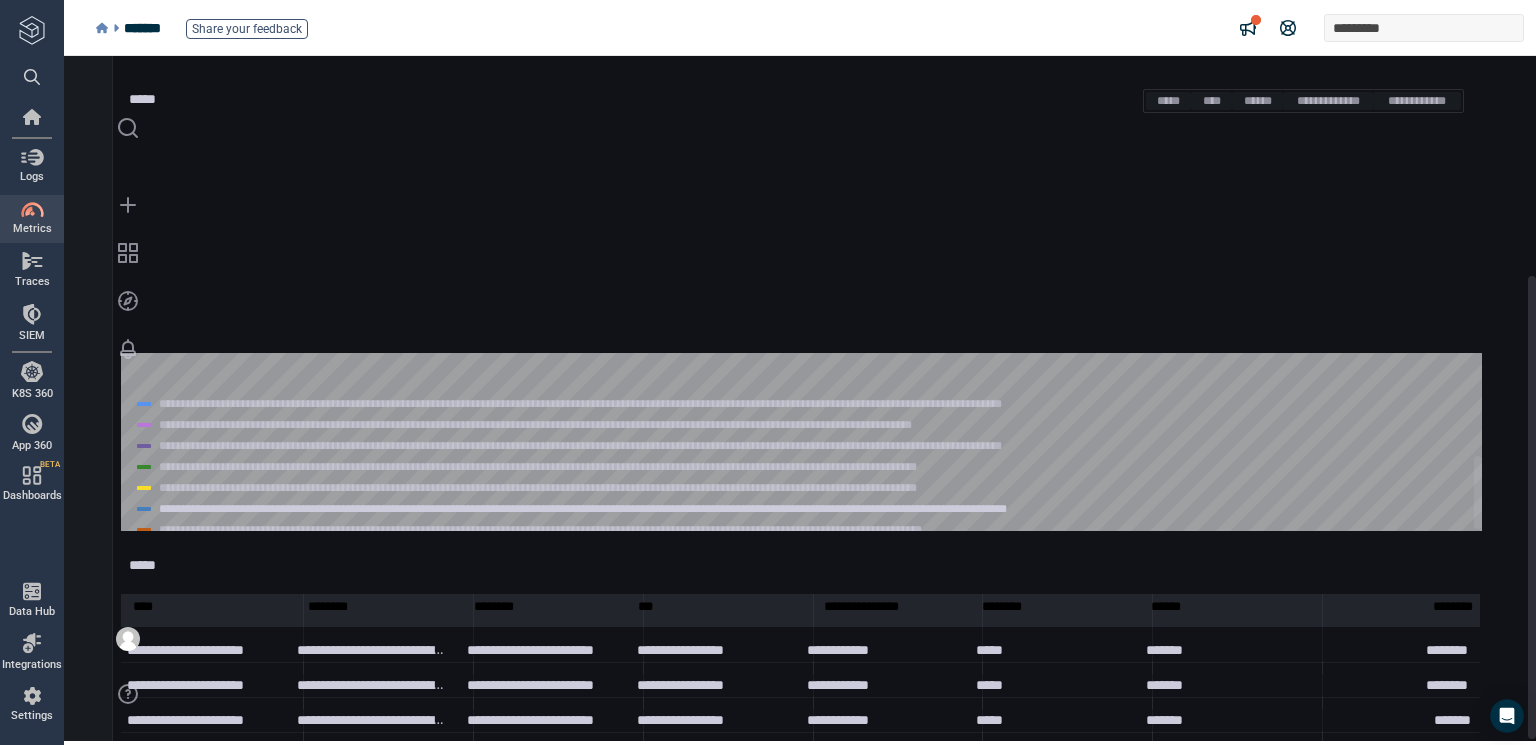 click on "**********" at bounding box center [590, 530] 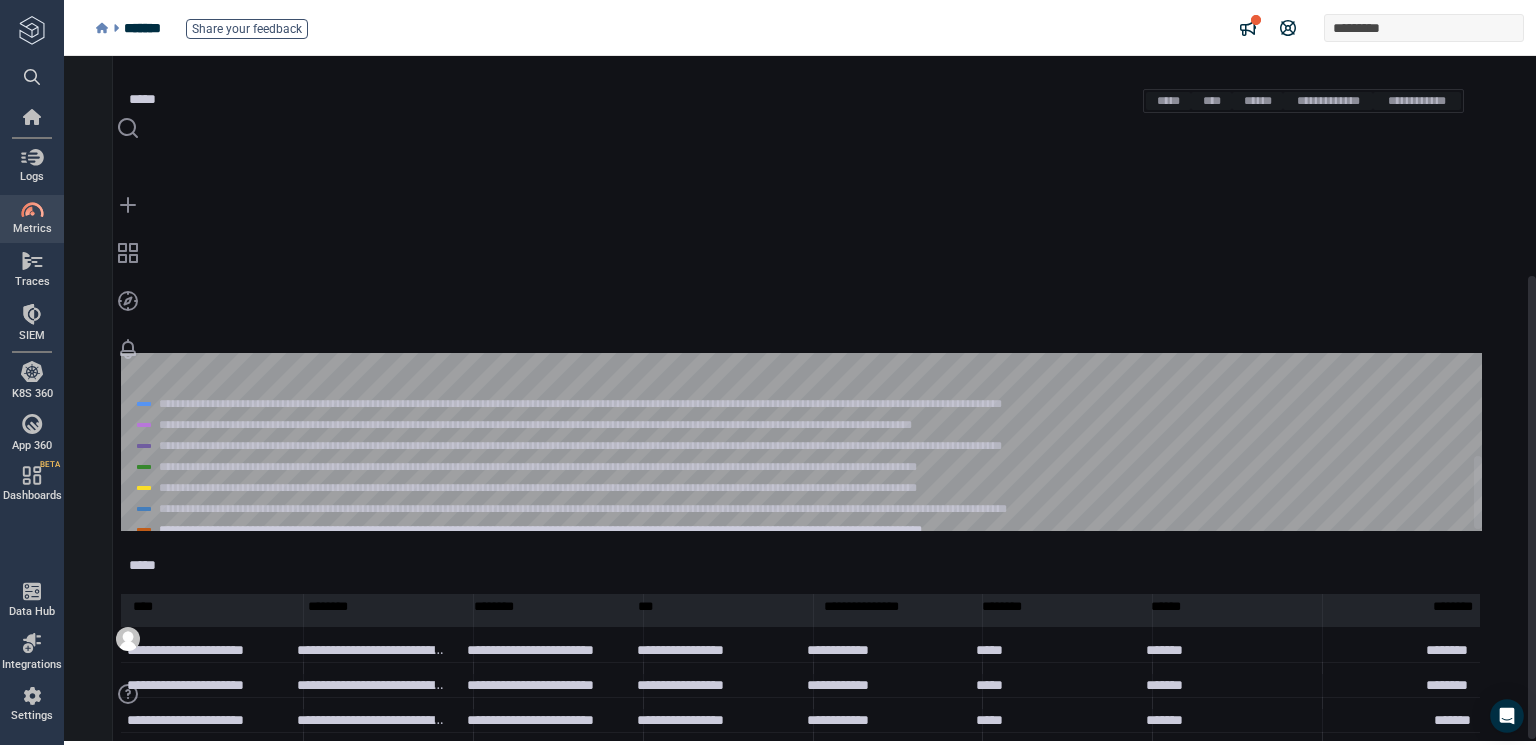 click on "**********" at bounding box center (636, 509) 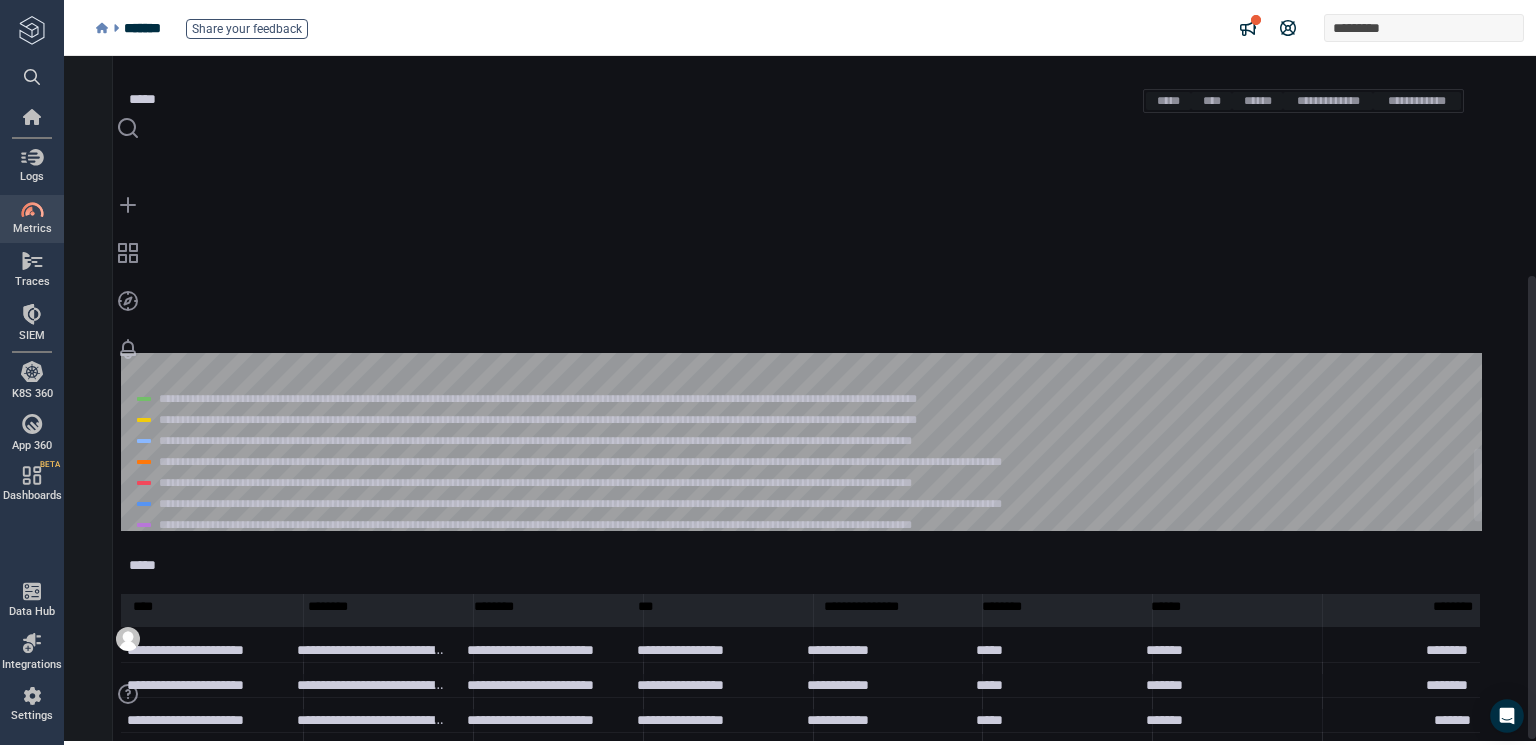 scroll, scrollTop: 124, scrollLeft: 0, axis: vertical 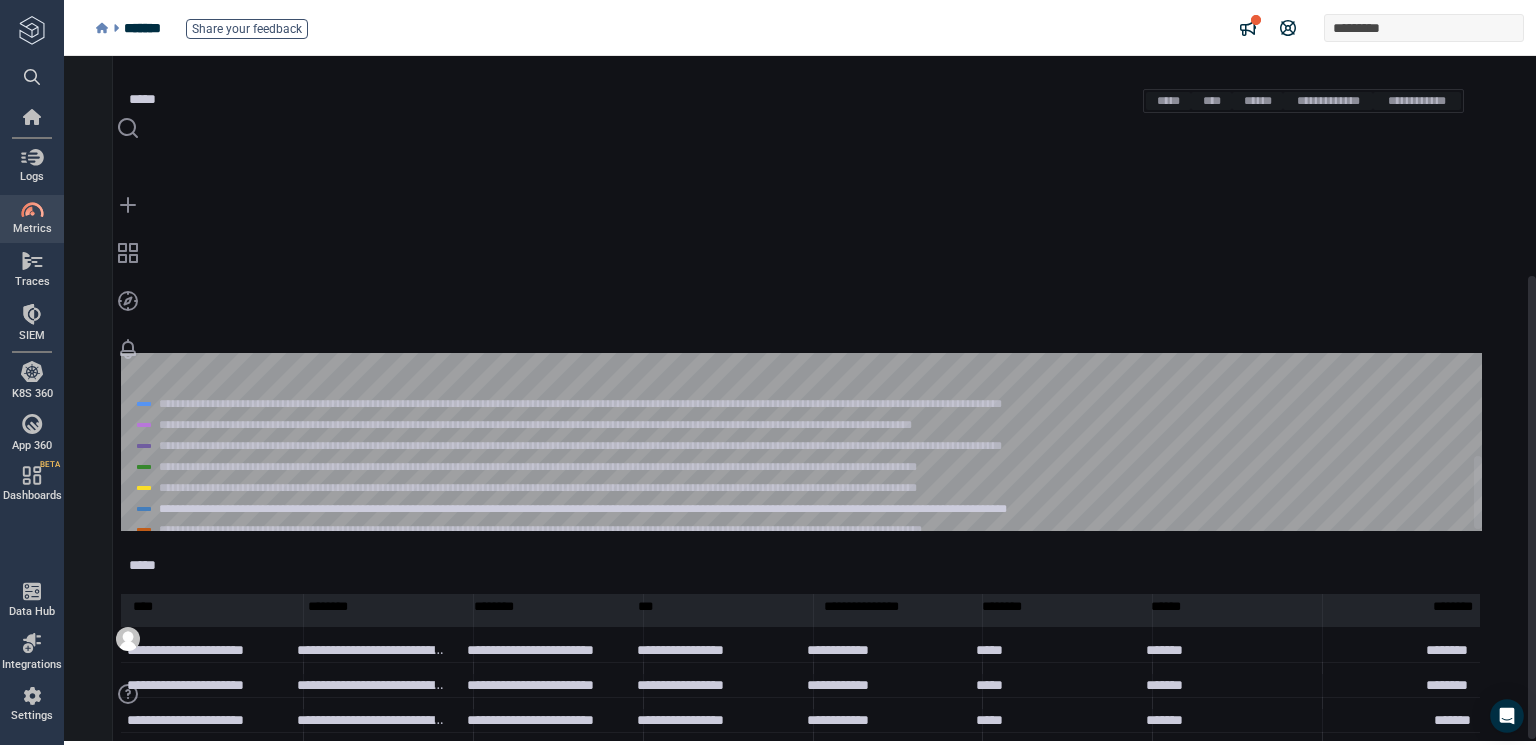 click on "**********" at bounding box center [587, 467] 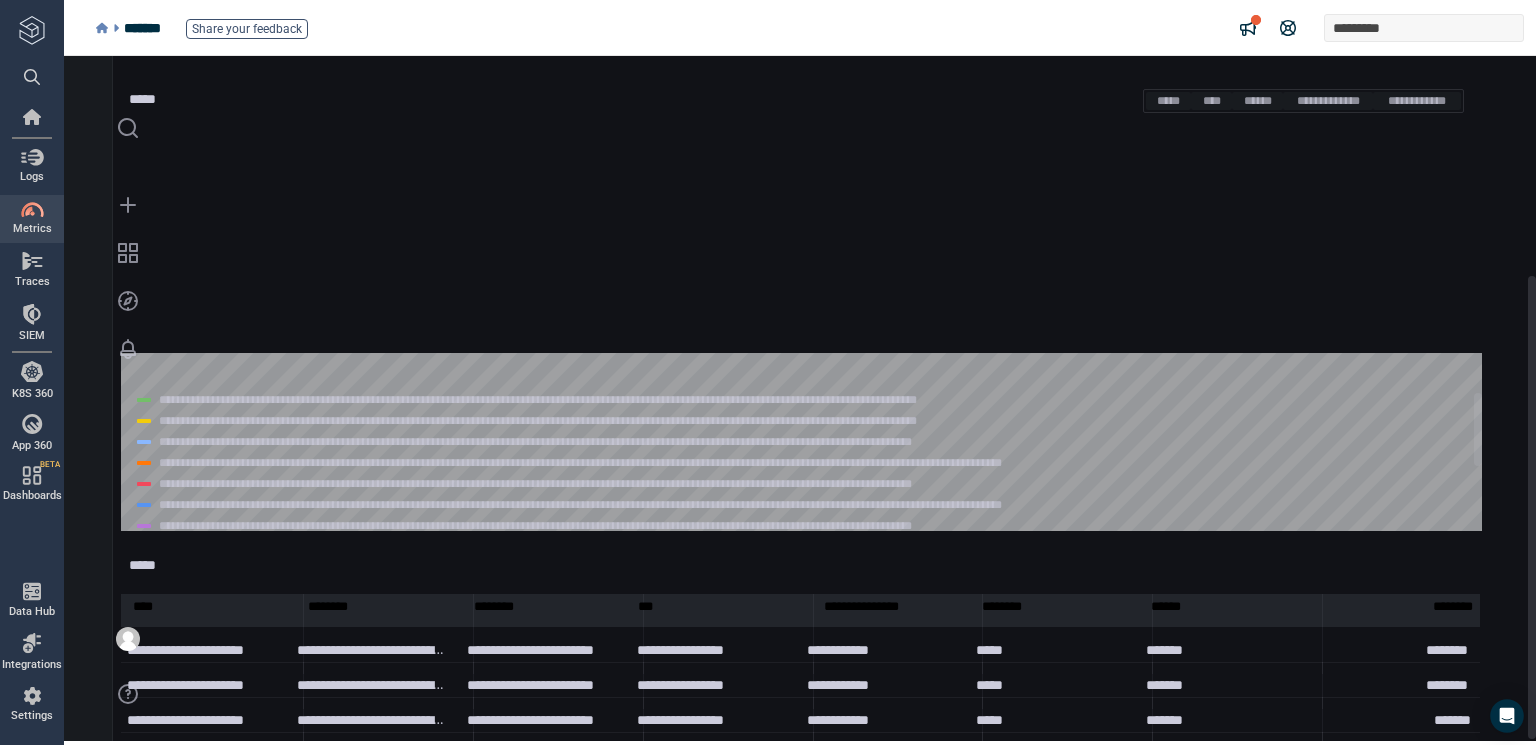 scroll, scrollTop: 0, scrollLeft: 0, axis: both 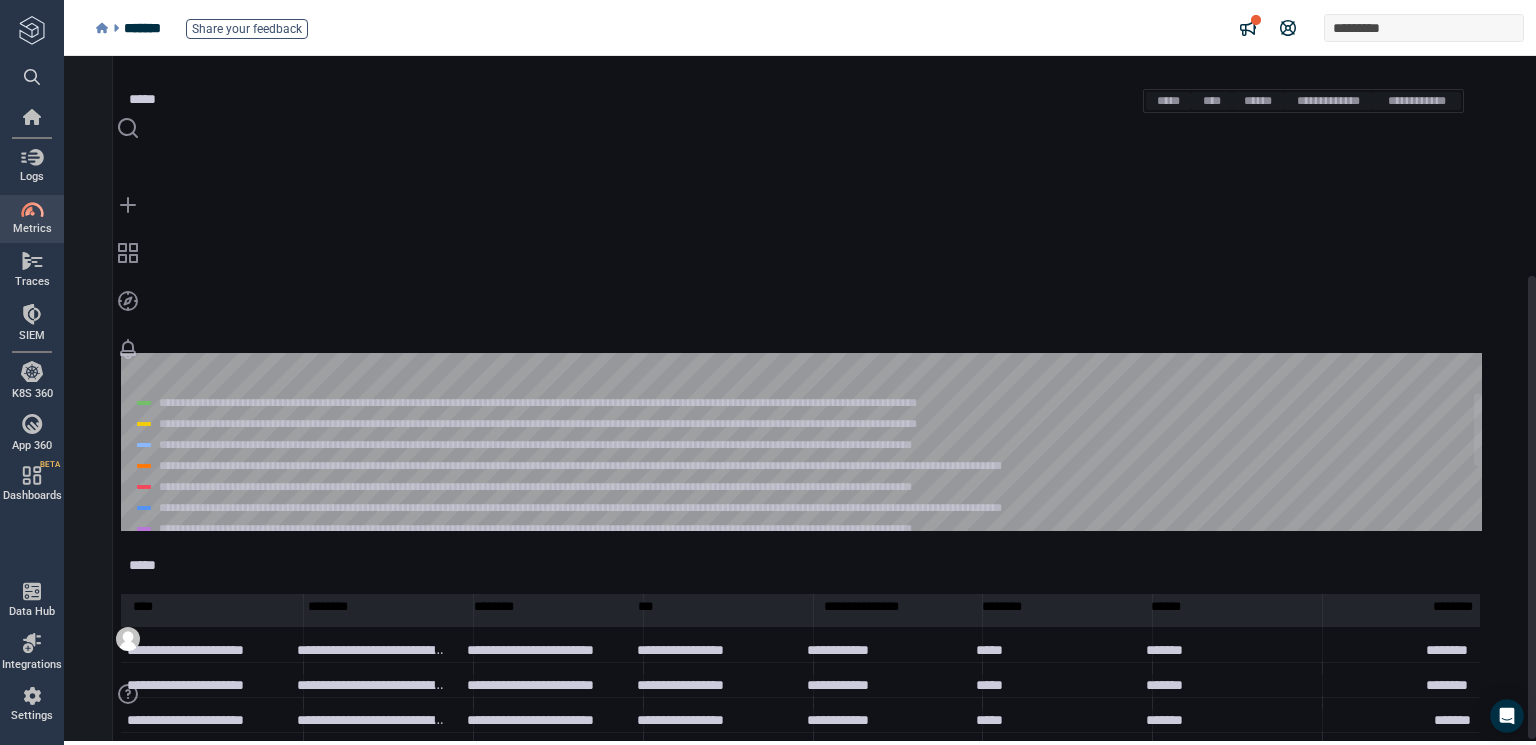click on "**********" at bounding box center [587, 424] 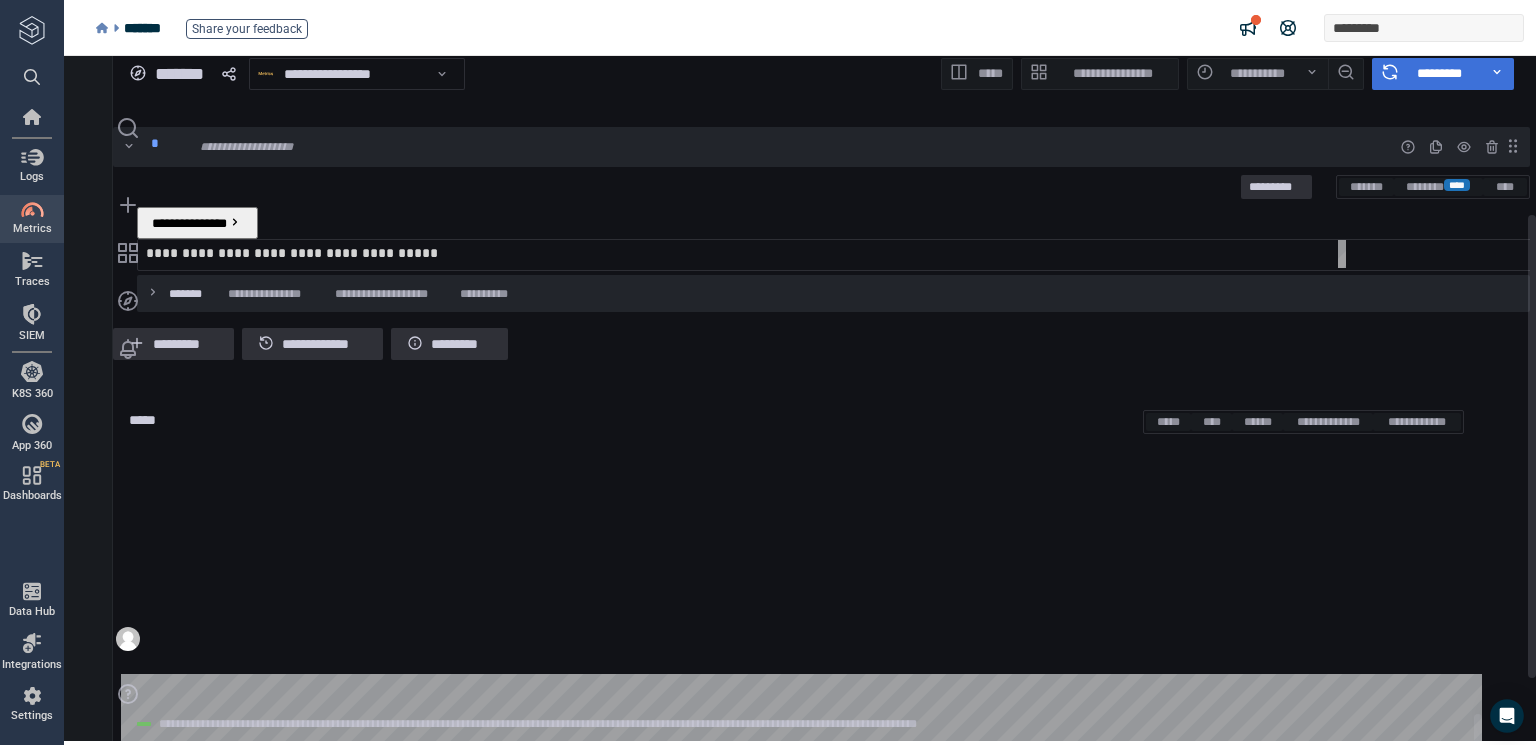 scroll, scrollTop: 0, scrollLeft: 0, axis: both 